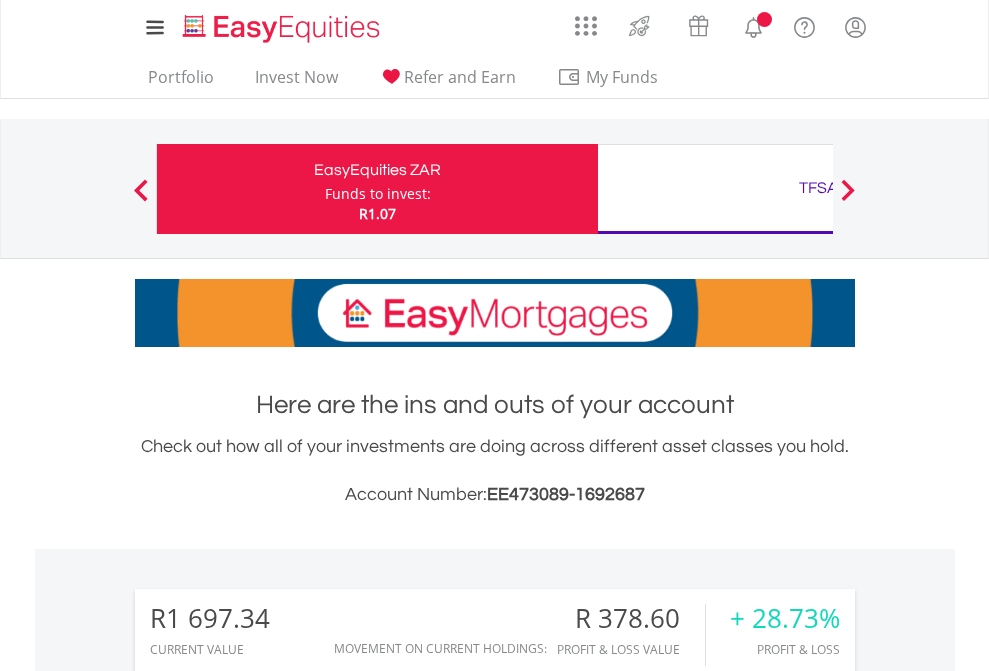 scroll, scrollTop: 0, scrollLeft: 0, axis: both 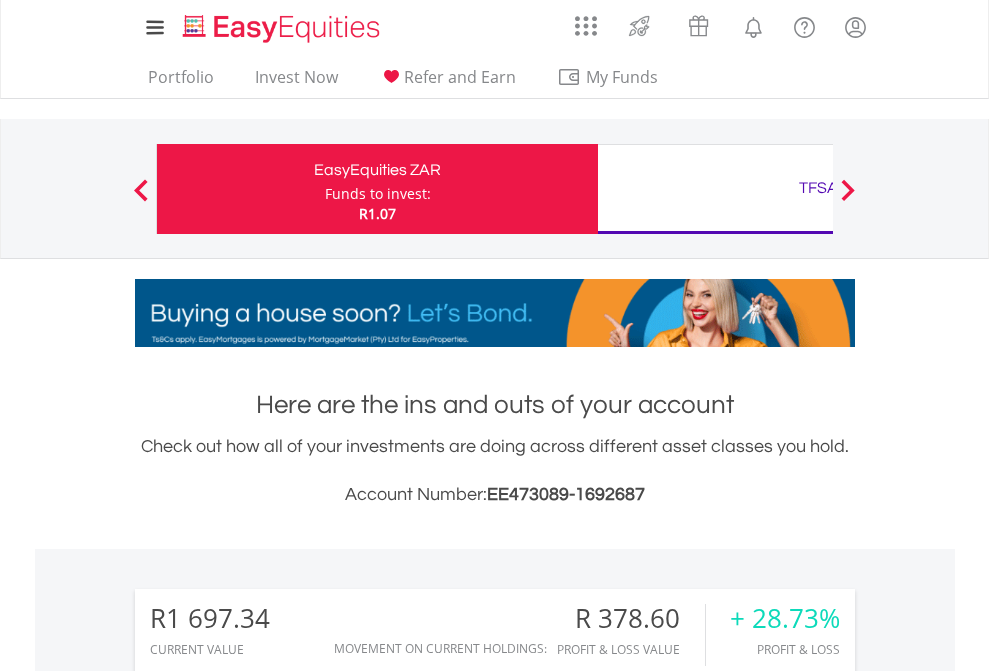 click on "Funds to invest:" at bounding box center (378, 194) 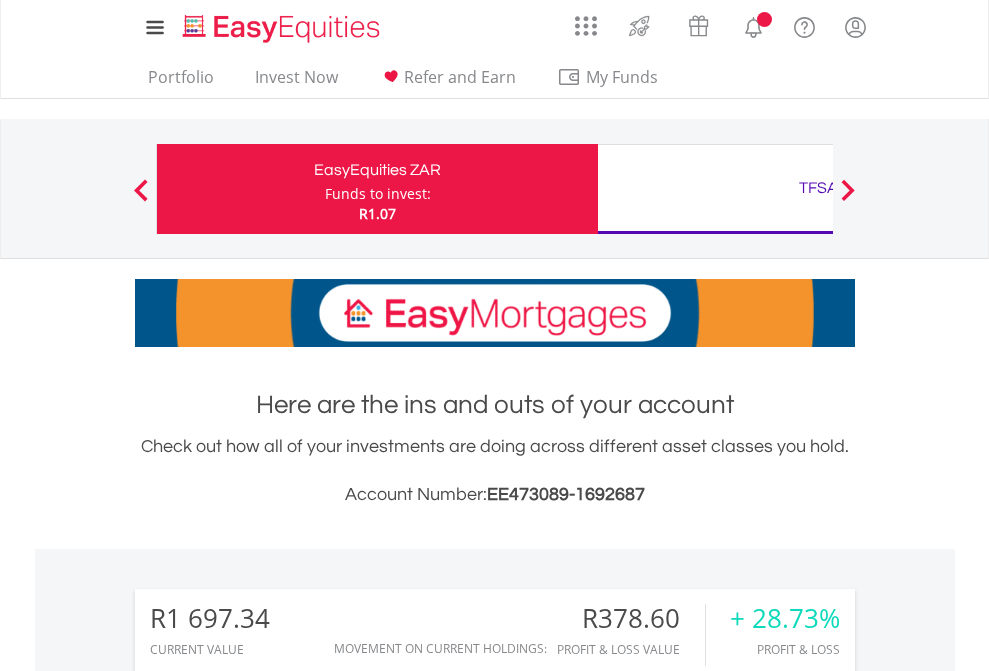 scroll, scrollTop: 0, scrollLeft: 0, axis: both 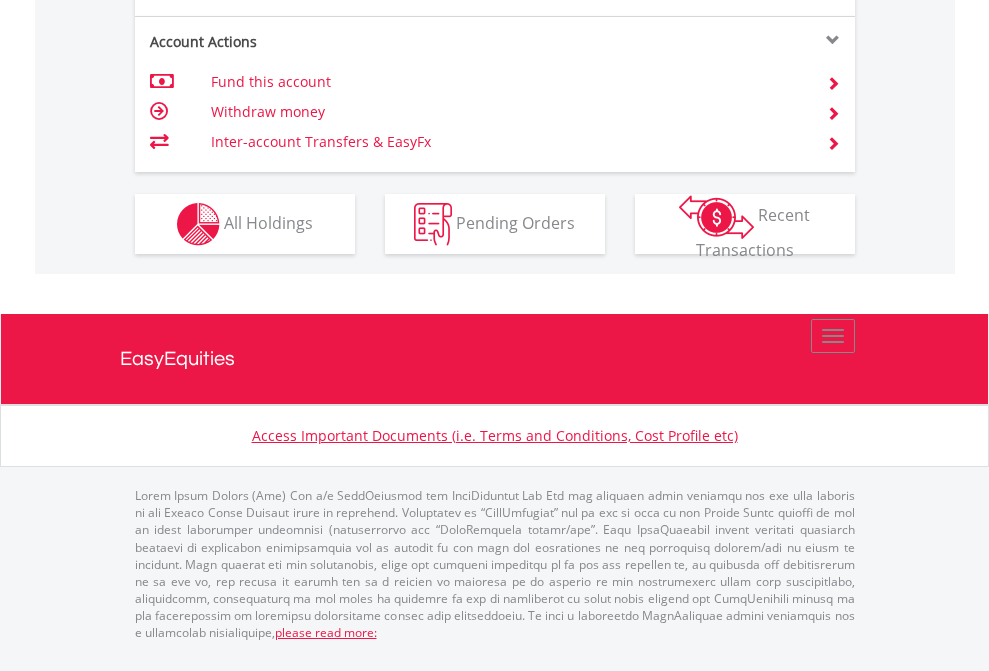 click on "Investment types" at bounding box center (706, -337) 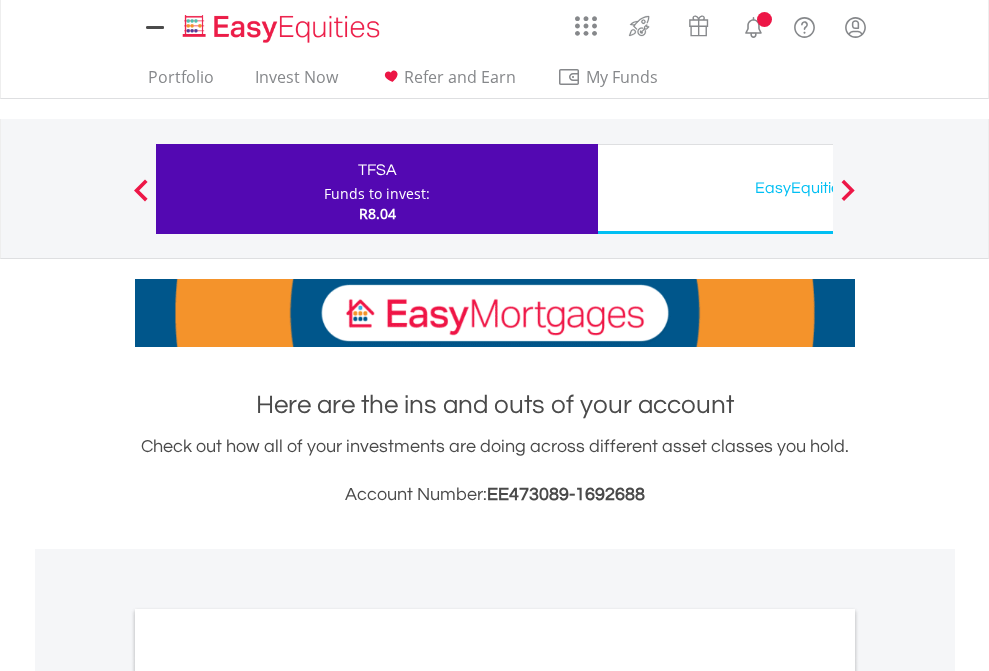 scroll, scrollTop: 0, scrollLeft: 0, axis: both 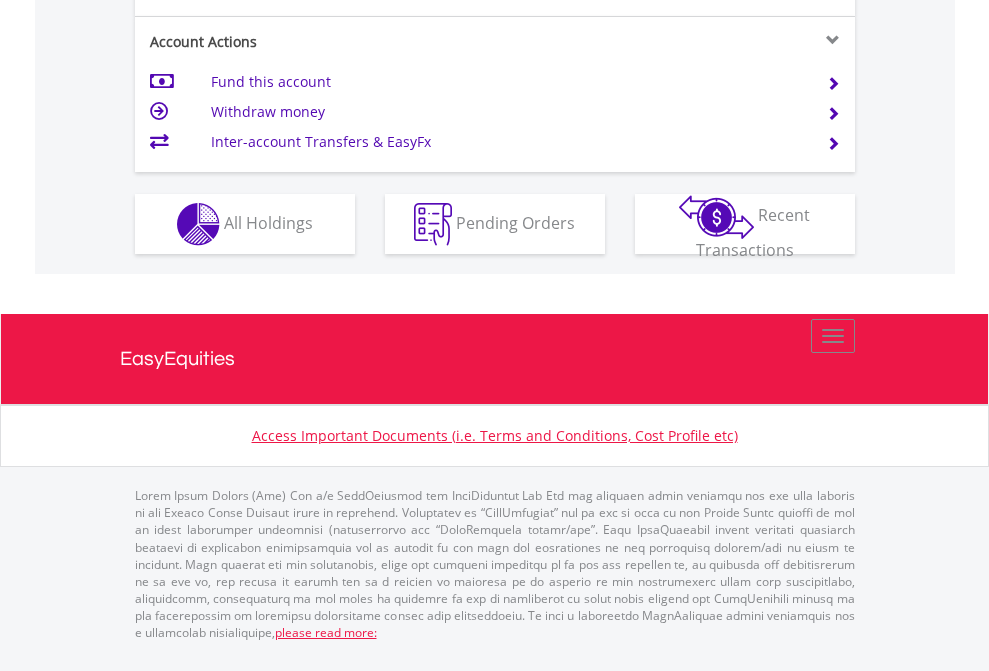click on "Investment types" at bounding box center [706, -337] 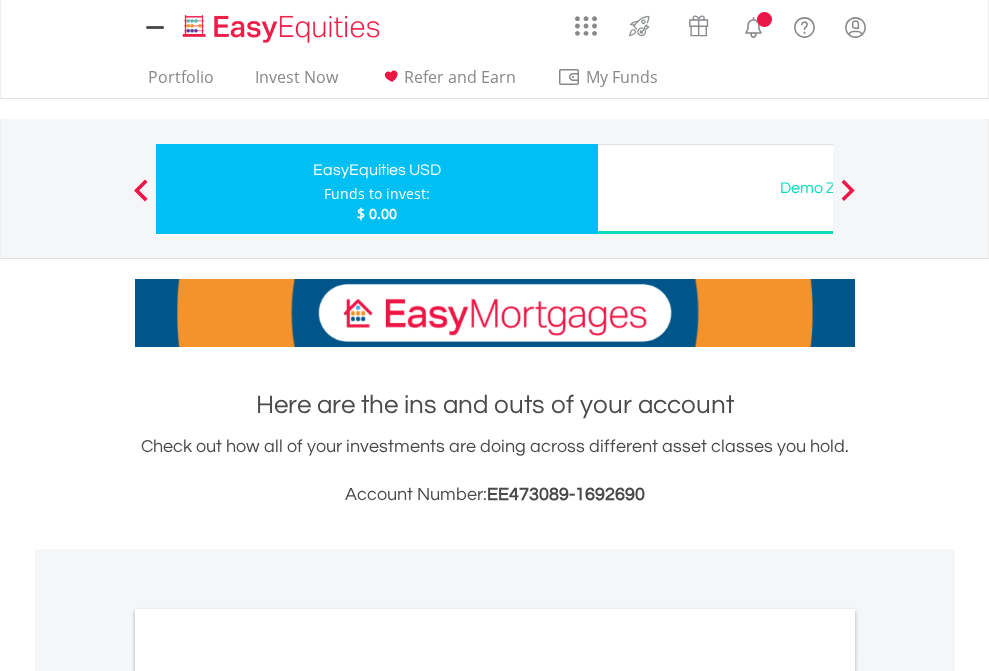 scroll, scrollTop: 0, scrollLeft: 0, axis: both 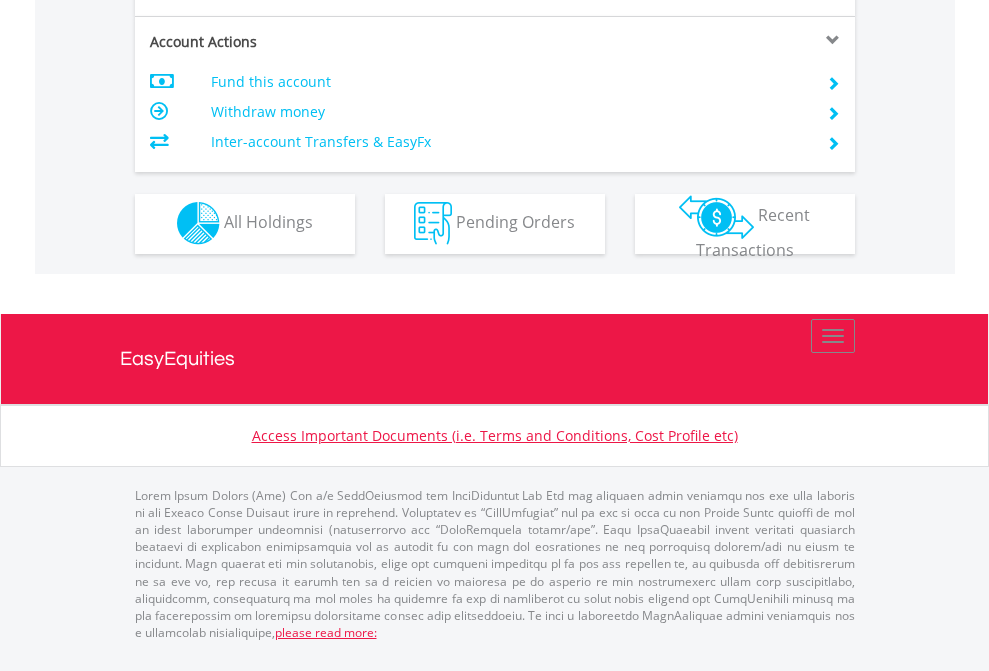 click on "Investment types" at bounding box center (706, -353) 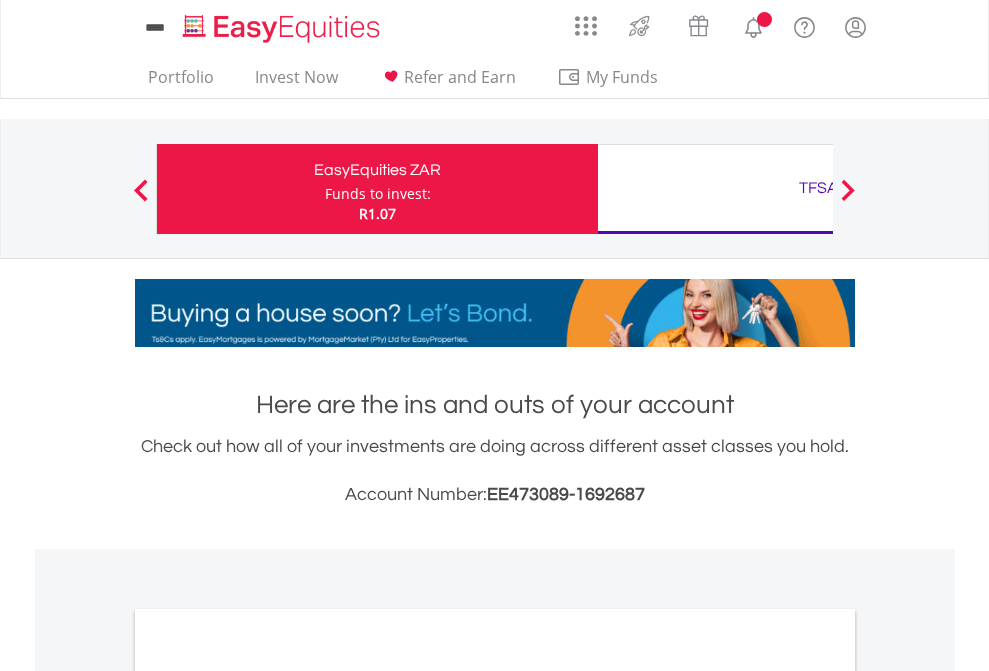 scroll, scrollTop: 0, scrollLeft: 0, axis: both 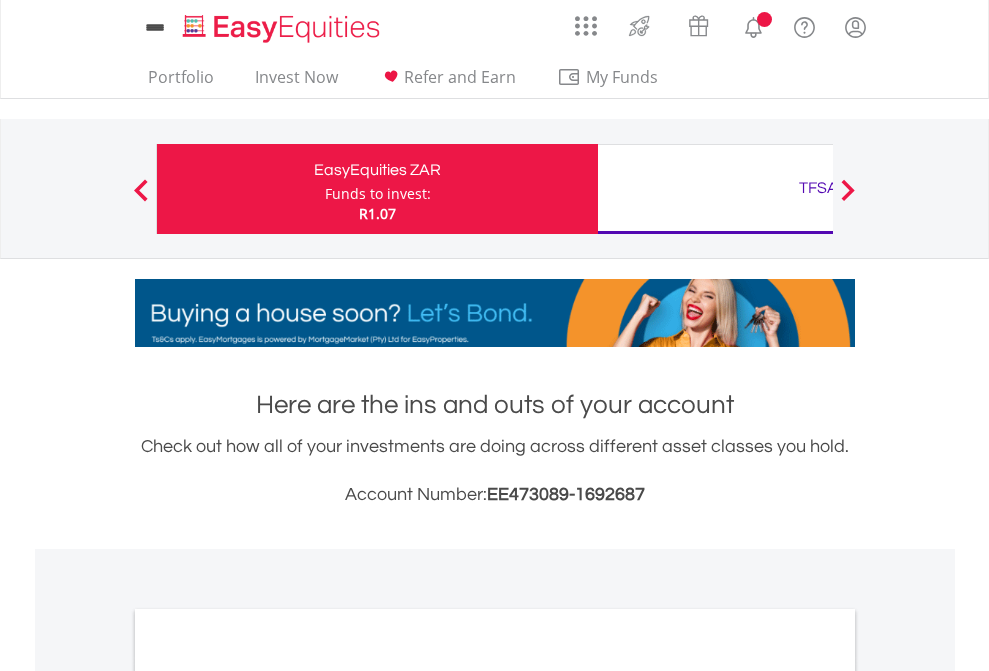 click on "All Holdings" at bounding box center (268, 1096) 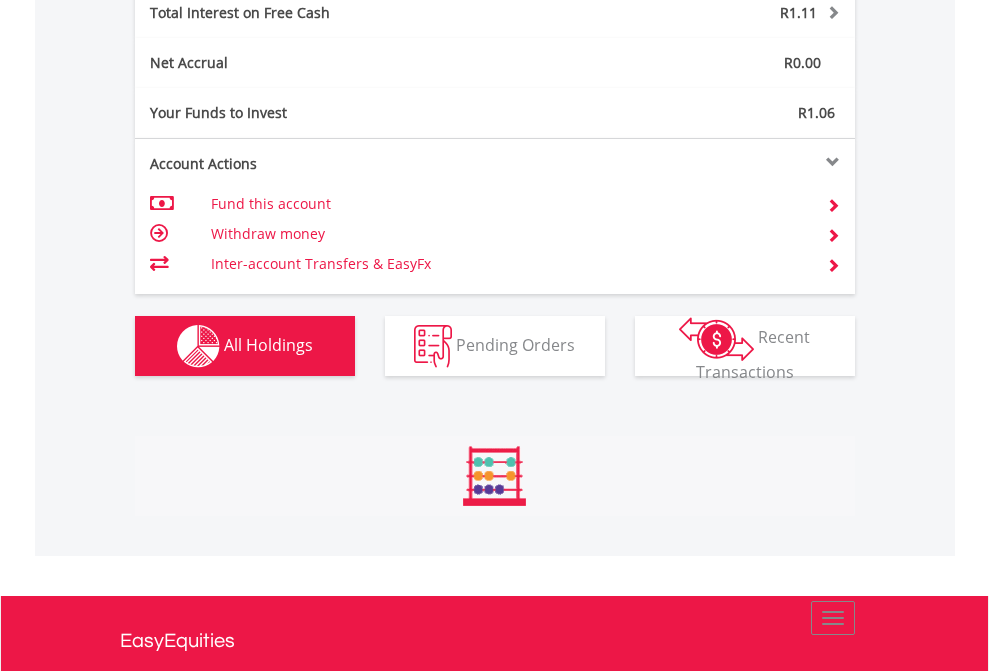 scroll, scrollTop: 999808, scrollLeft: 999687, axis: both 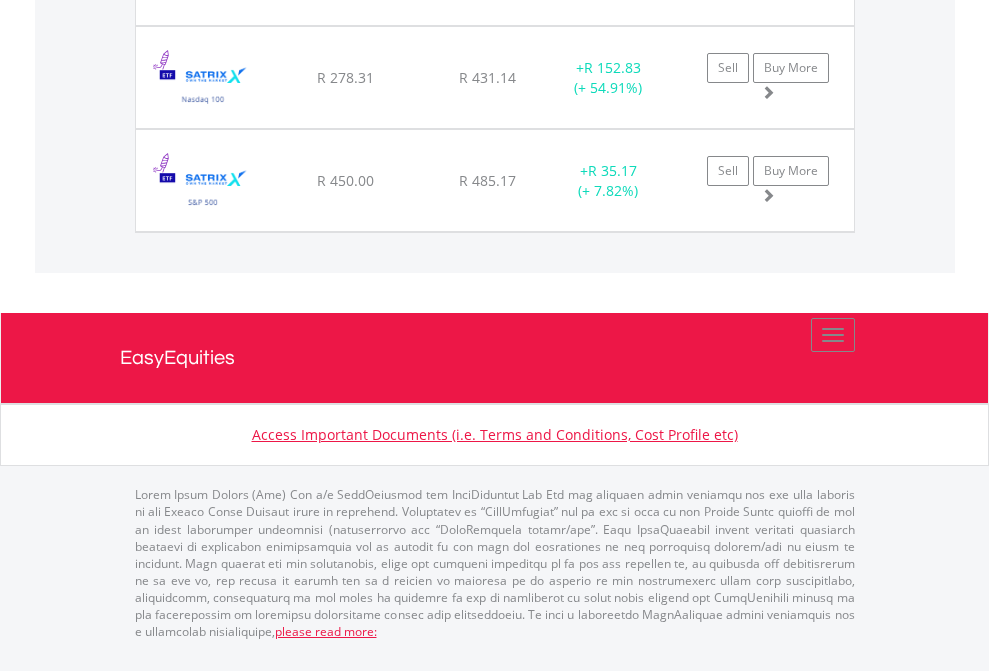 click on "TFSA" at bounding box center [818, -1934] 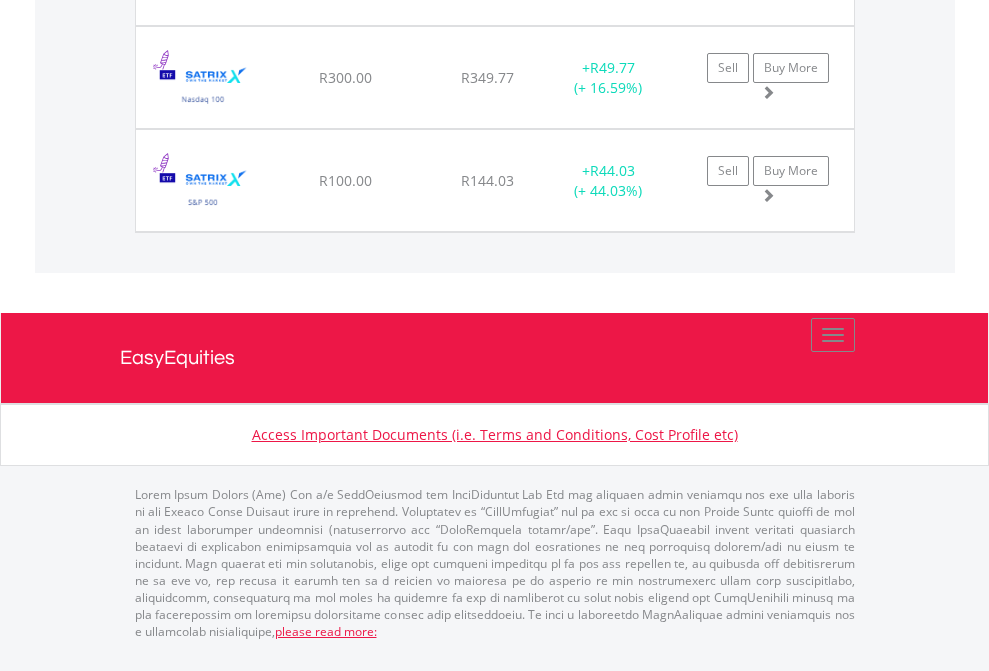 click on "EasyEquities USD" at bounding box center (818, -1648) 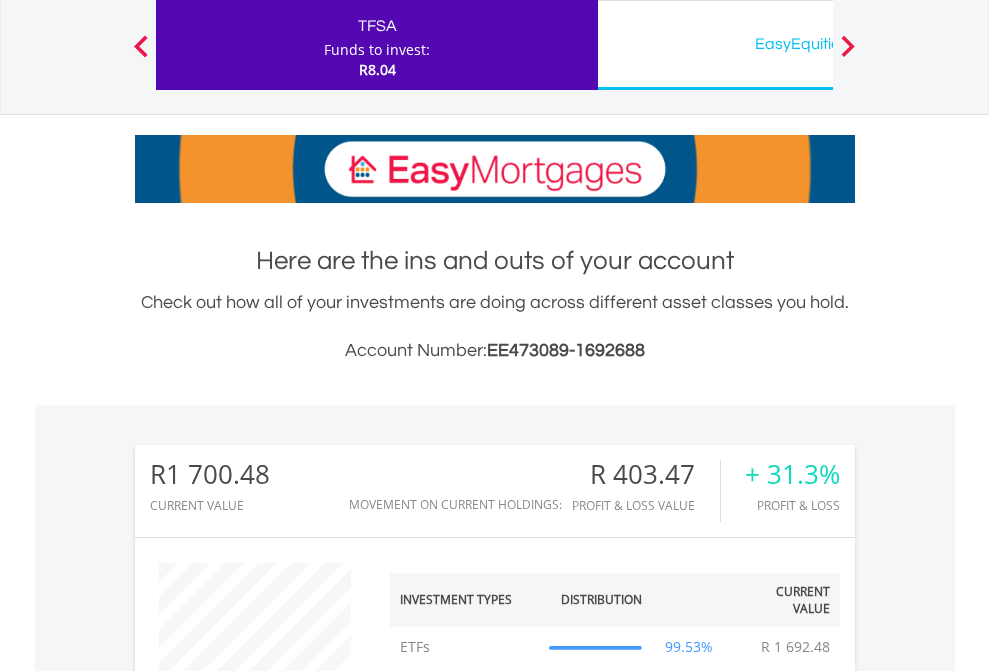 scroll, scrollTop: 999808, scrollLeft: 999687, axis: both 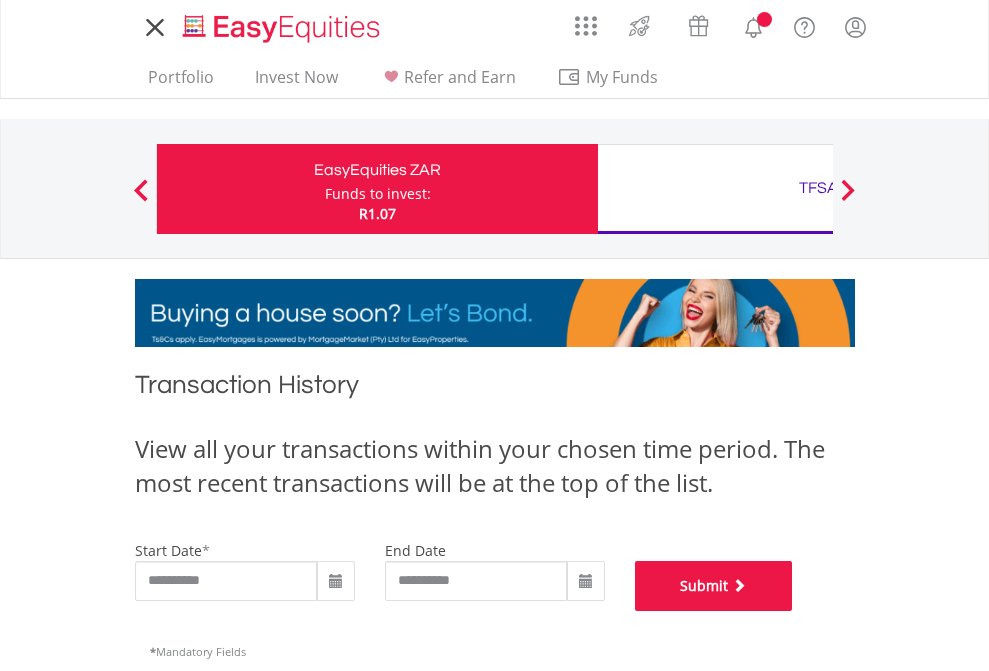 click on "Submit" at bounding box center (714, 586) 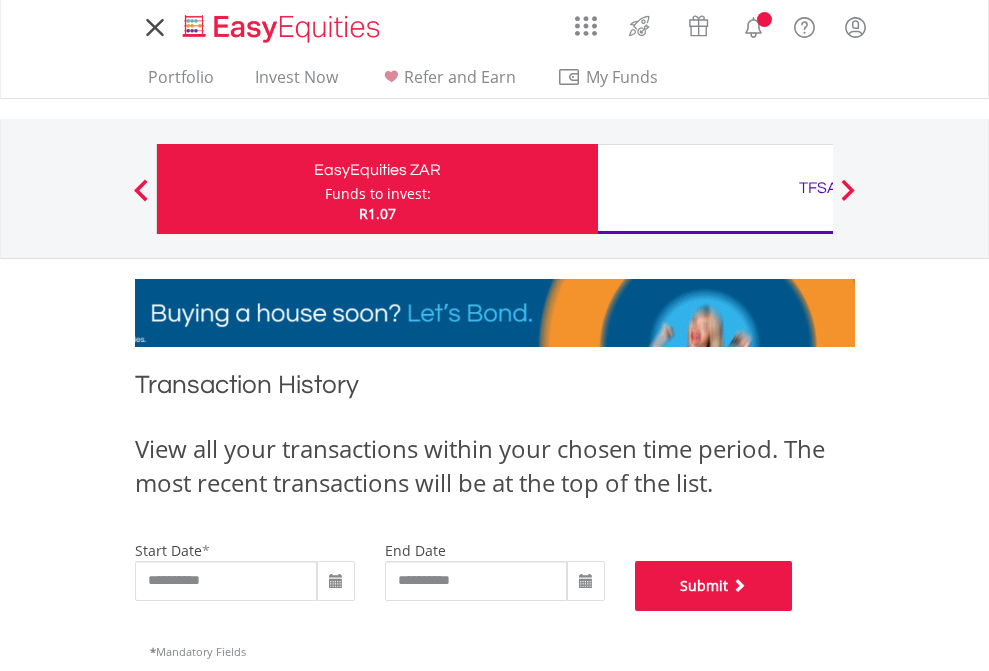 scroll, scrollTop: 811, scrollLeft: 0, axis: vertical 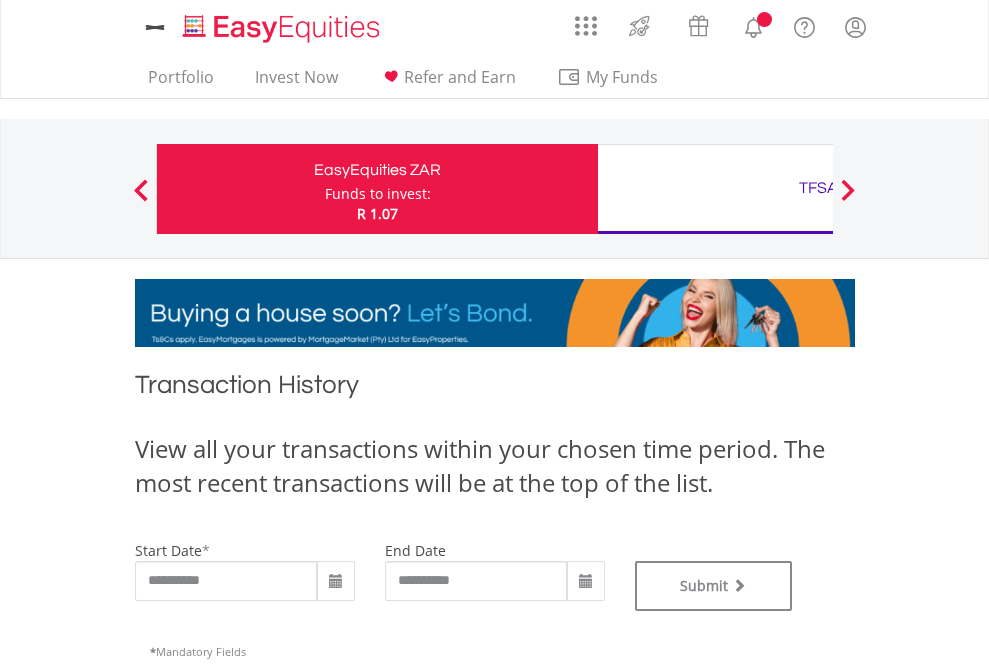 click on "TFSA" at bounding box center (818, 188) 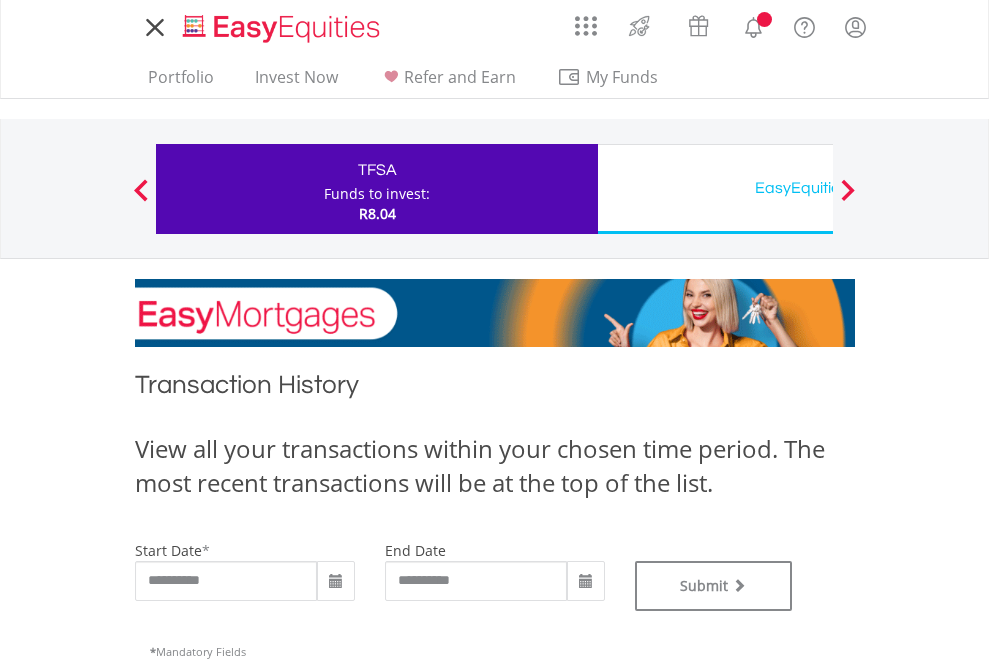 scroll, scrollTop: 0, scrollLeft: 0, axis: both 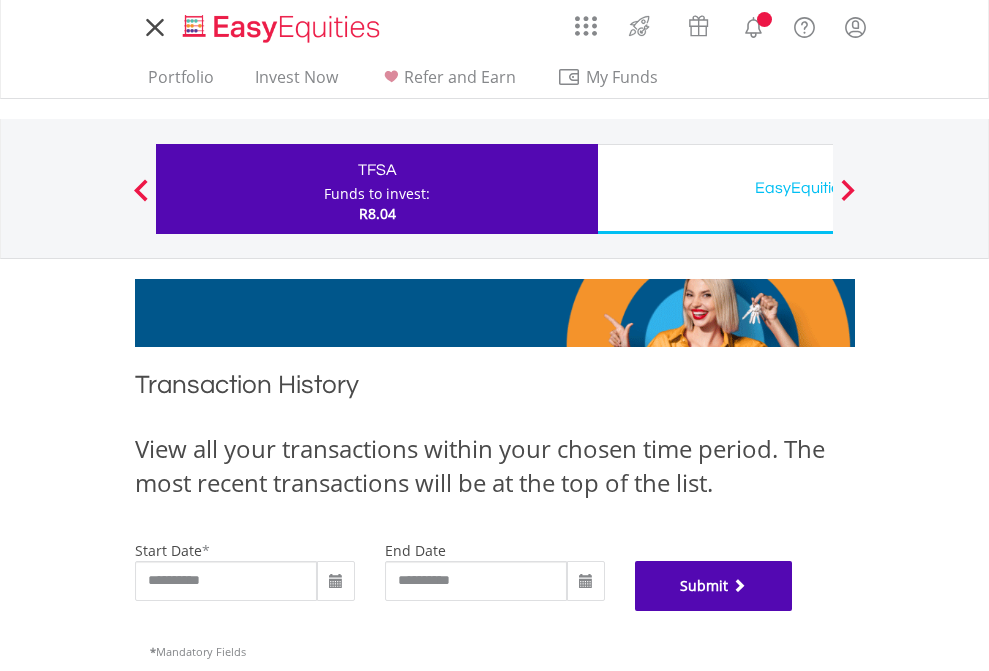 click on "Submit" at bounding box center [714, 586] 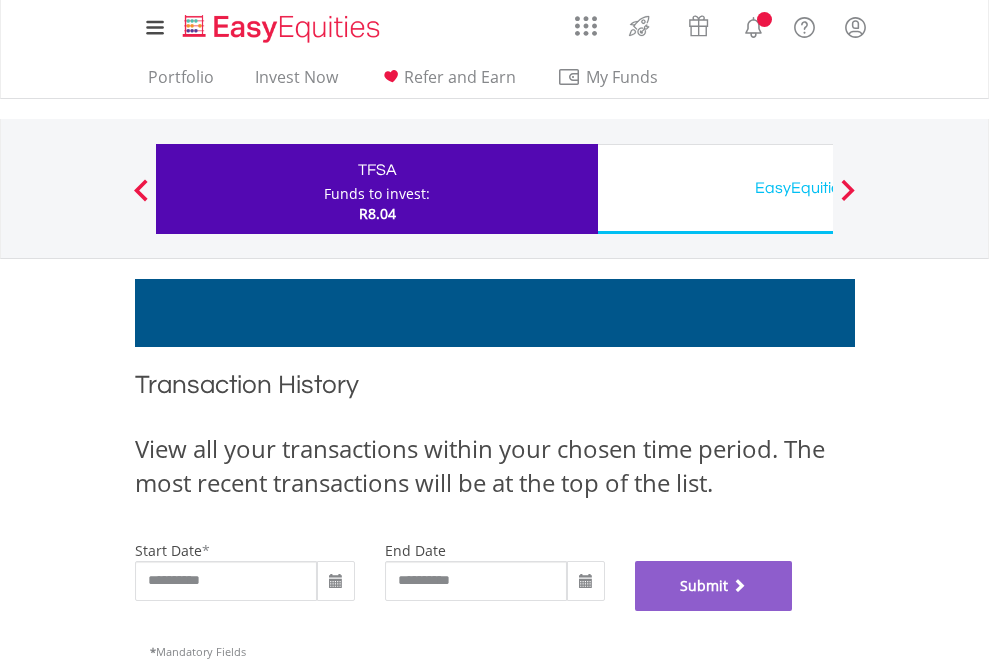 scroll, scrollTop: 811, scrollLeft: 0, axis: vertical 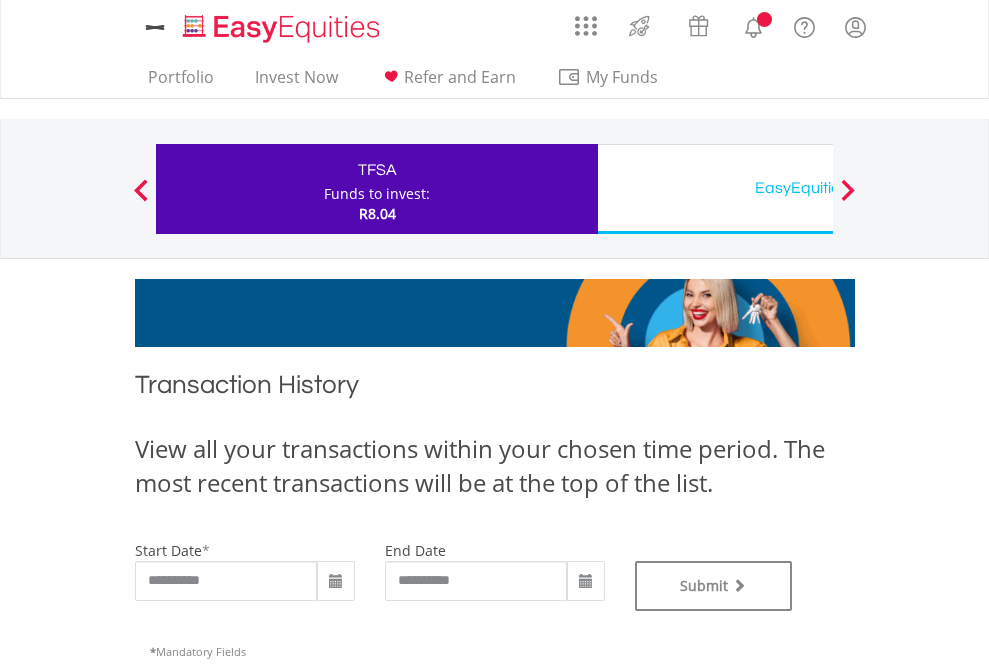 click on "EasyEquities USD" at bounding box center (818, 188) 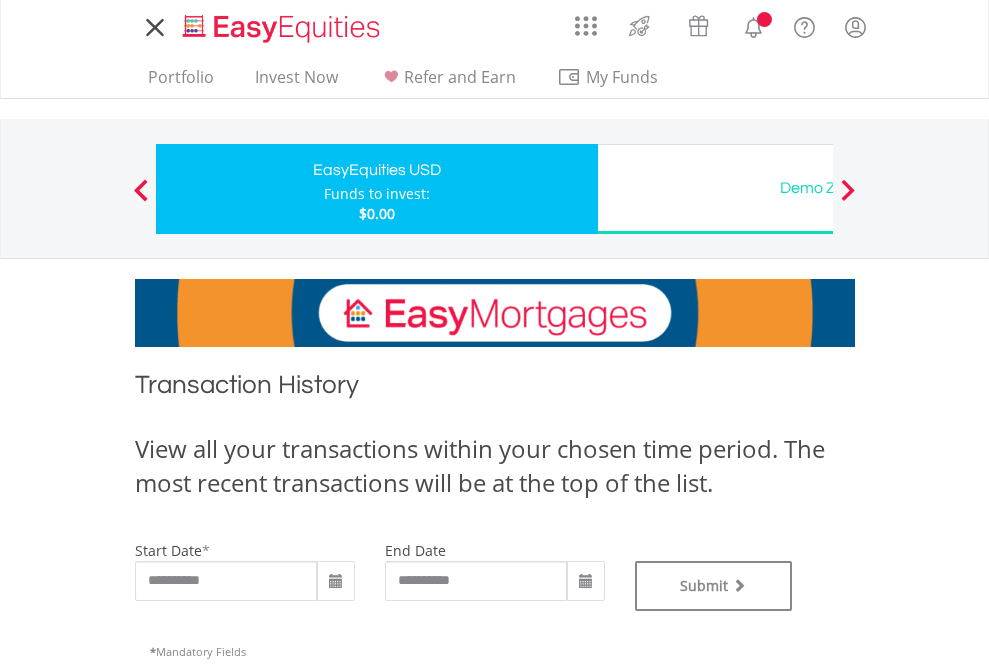 scroll, scrollTop: 0, scrollLeft: 0, axis: both 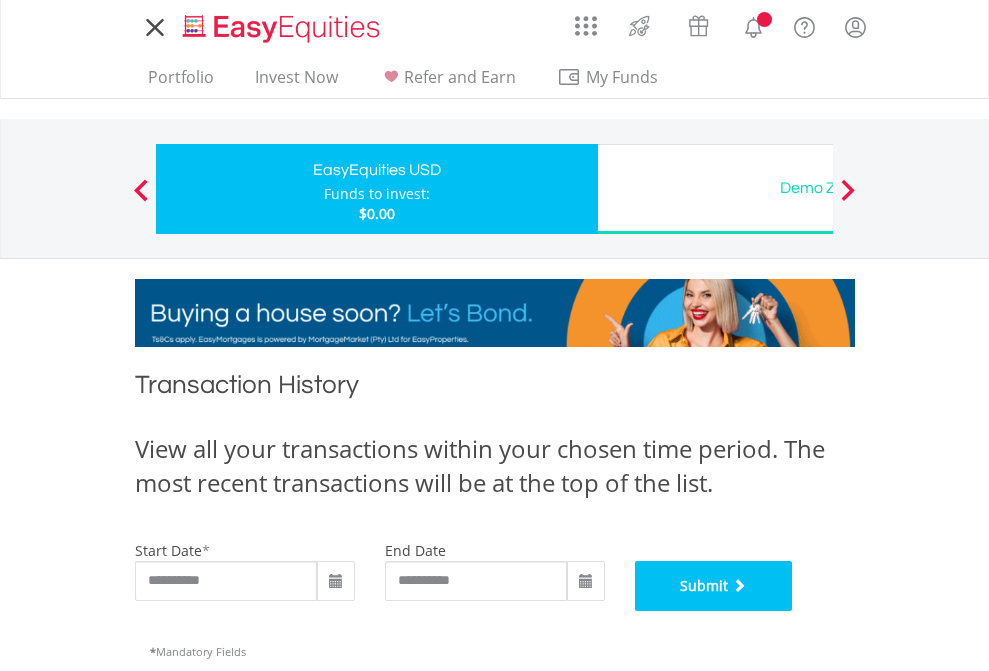 click on "Submit" at bounding box center (714, 586) 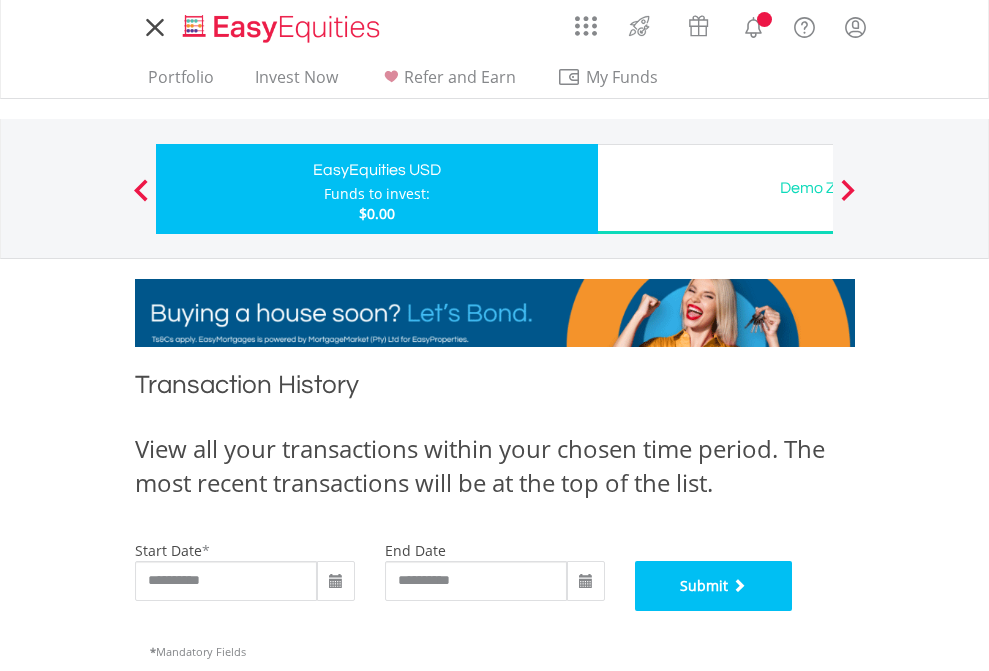 scroll, scrollTop: 811, scrollLeft: 0, axis: vertical 